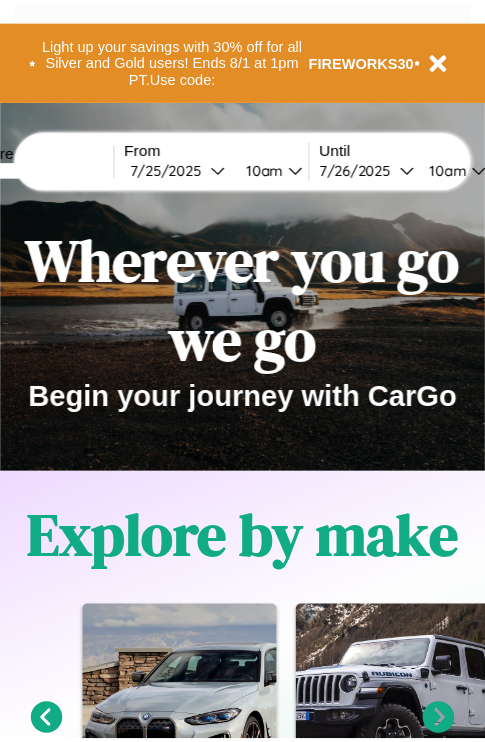 scroll, scrollTop: 0, scrollLeft: 0, axis: both 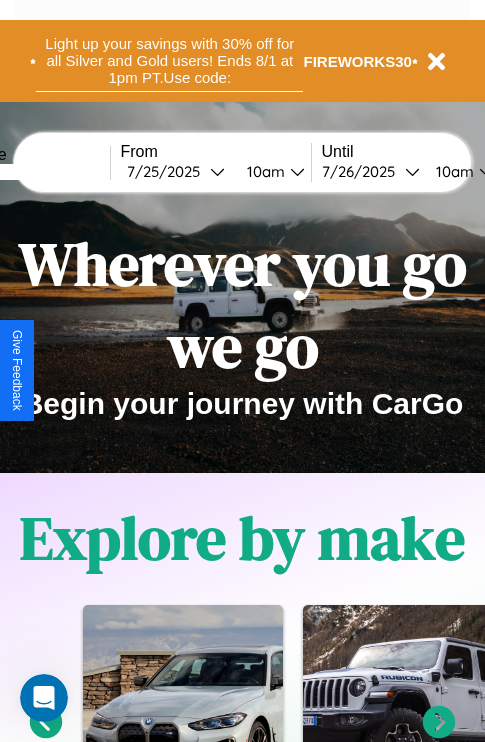 click on "Light up your savings with 30% off for all Silver and Gold users! Ends 8/1 at 1pm PT.  Use code:" at bounding box center (169, 61) 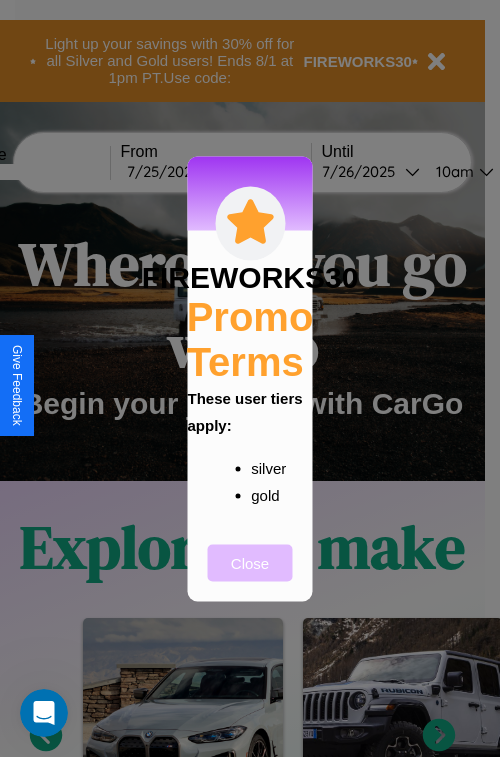 click on "Close" at bounding box center (250, 562) 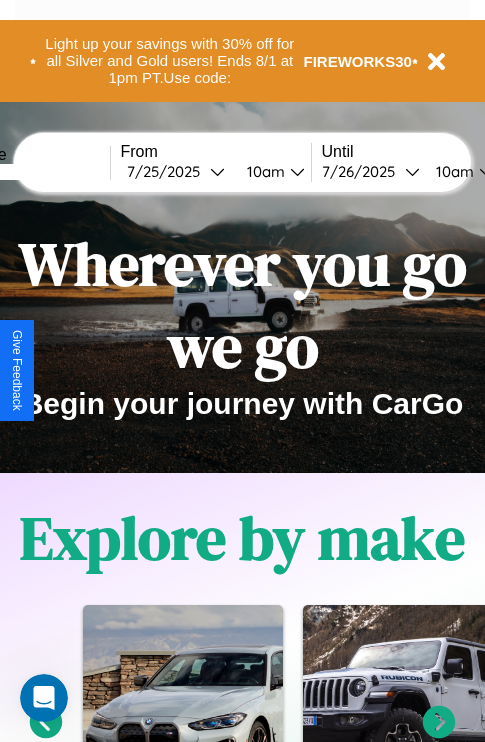 click at bounding box center (35, 172) 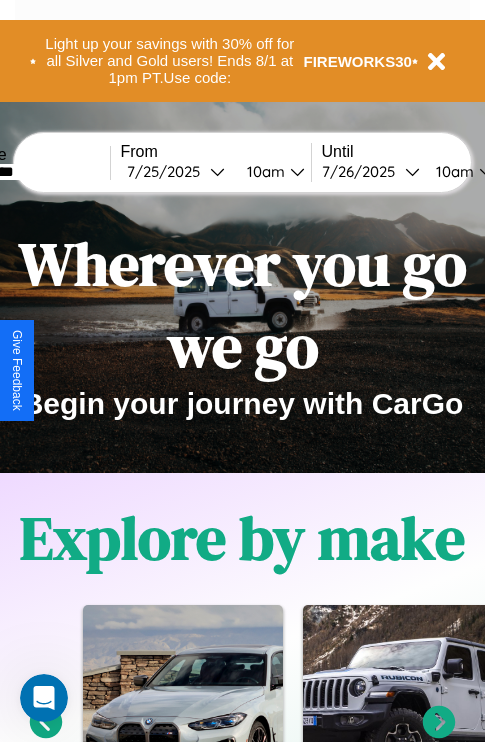 type on "*********" 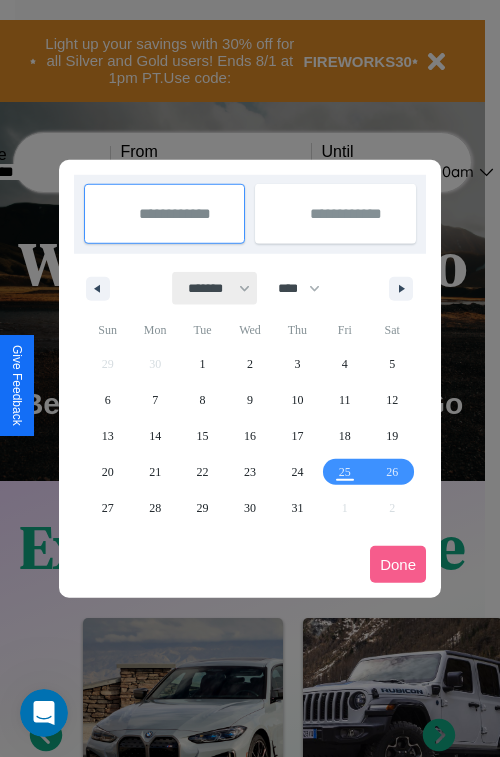 click on "******* ******** ***** ***** *** **** **** ****** ********* ******* ******** ********" at bounding box center [215, 288] 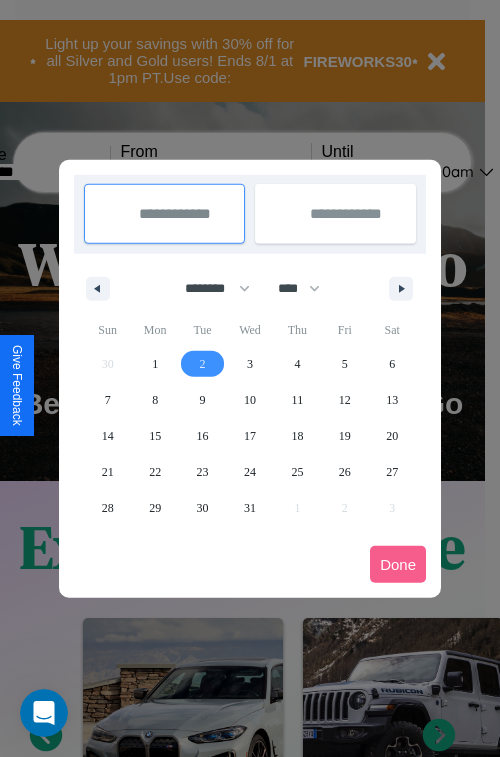 click on "2" at bounding box center [203, 364] 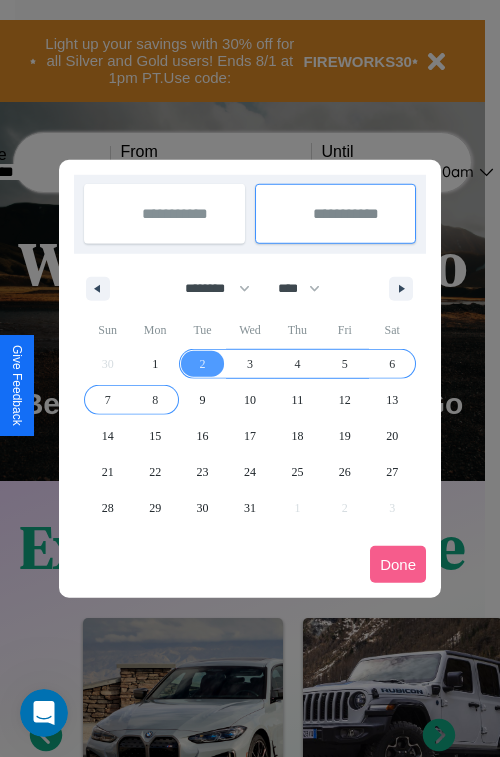 click on "8" at bounding box center [155, 400] 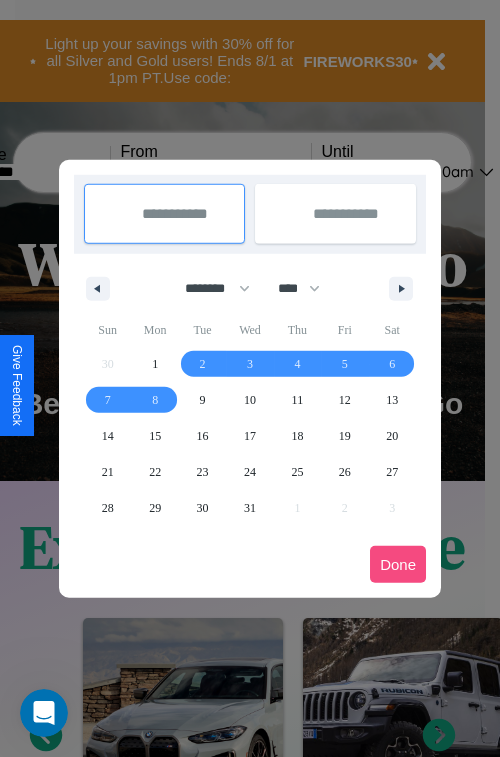 click on "Done" at bounding box center (398, 564) 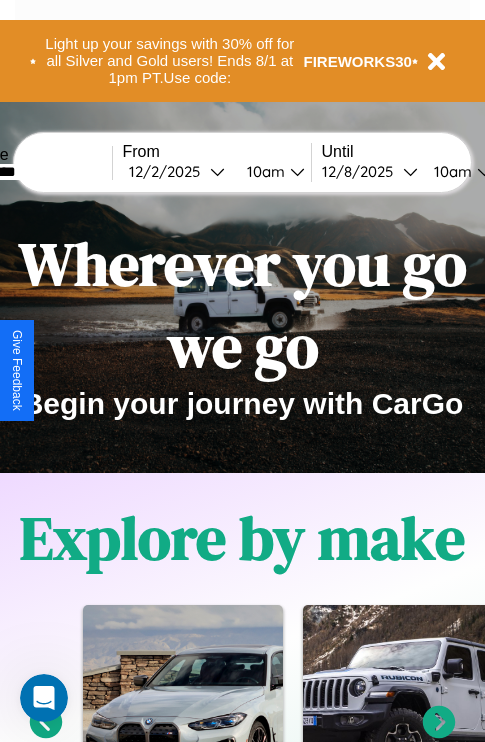 click on "10am" at bounding box center [263, 171] 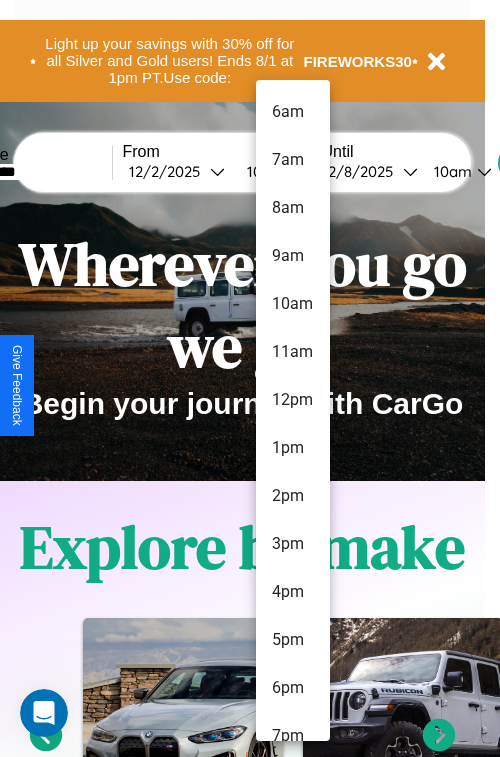 click on "5pm" at bounding box center (293, 640) 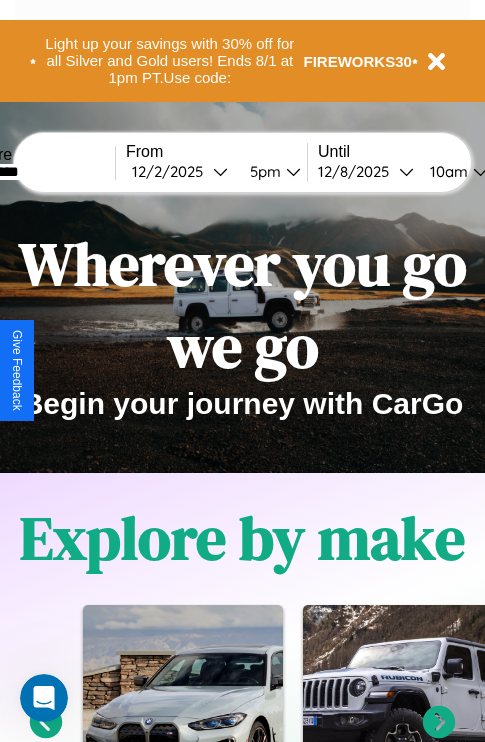 click on "10am" at bounding box center (446, 171) 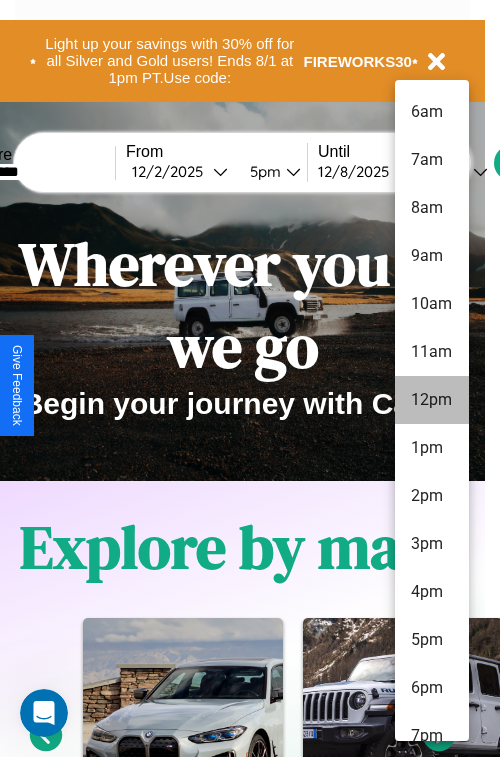 click on "3pm" at bounding box center [432, 544] 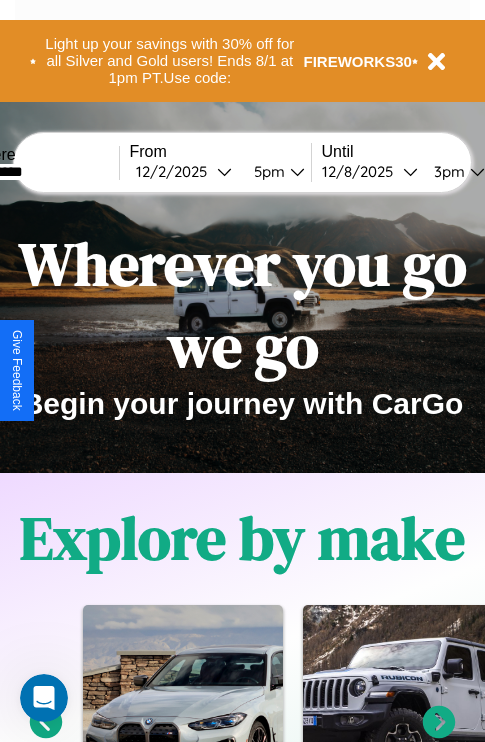 scroll, scrollTop: 0, scrollLeft: 68, axis: horizontal 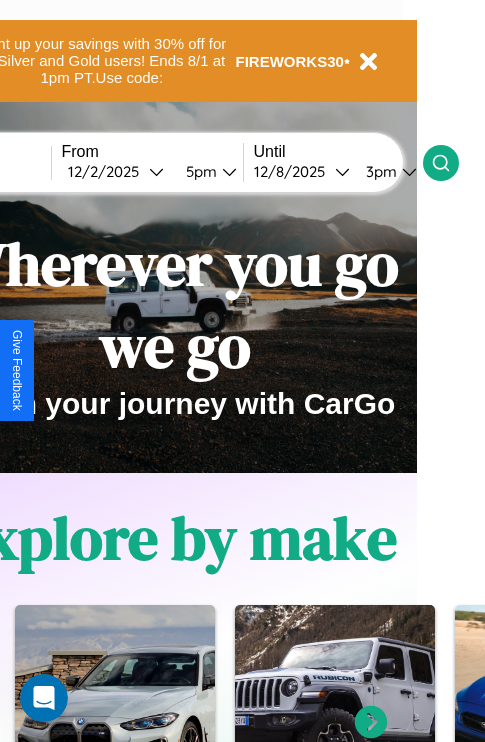 click 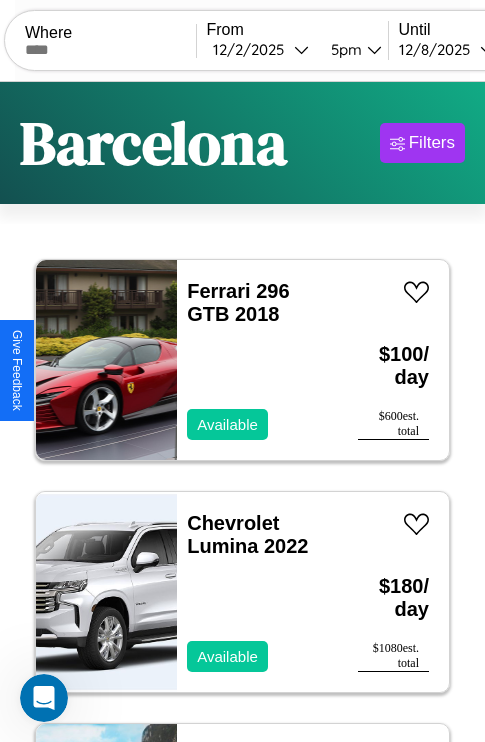 scroll, scrollTop: 66, scrollLeft: 0, axis: vertical 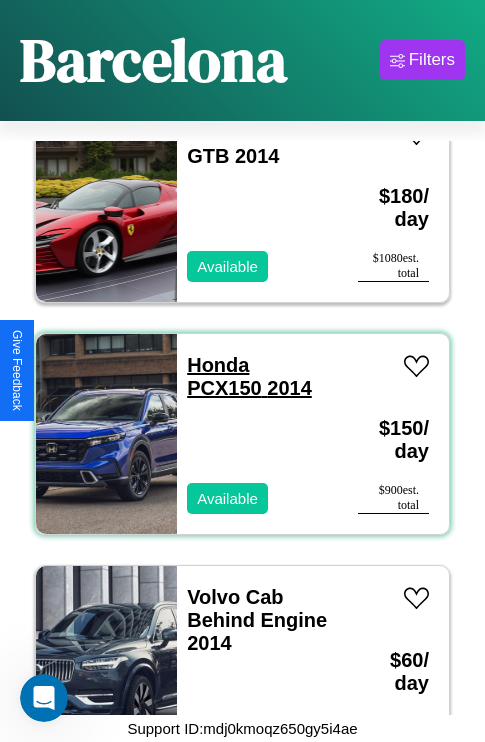 click on "Honda   PCX150   2014" at bounding box center (249, 376) 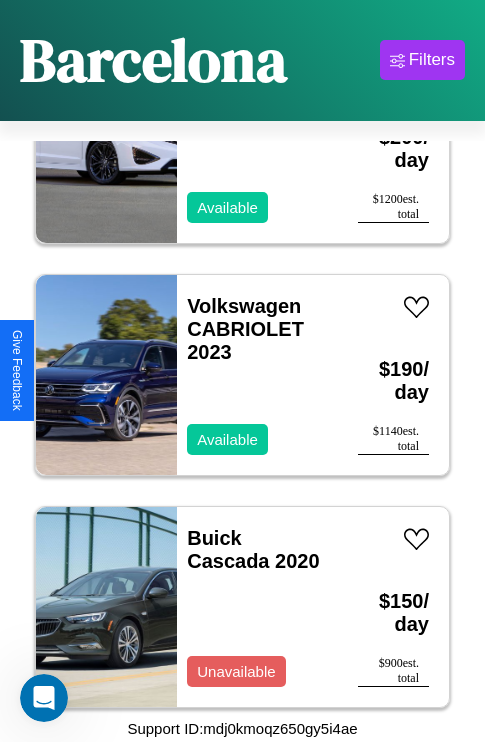 scroll, scrollTop: 1235, scrollLeft: 0, axis: vertical 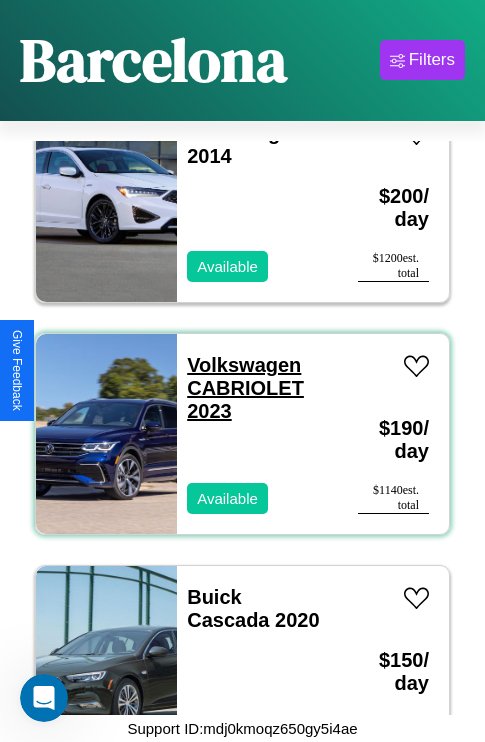 click on "Volkswagen   CABRIOLET   2023" at bounding box center [245, 388] 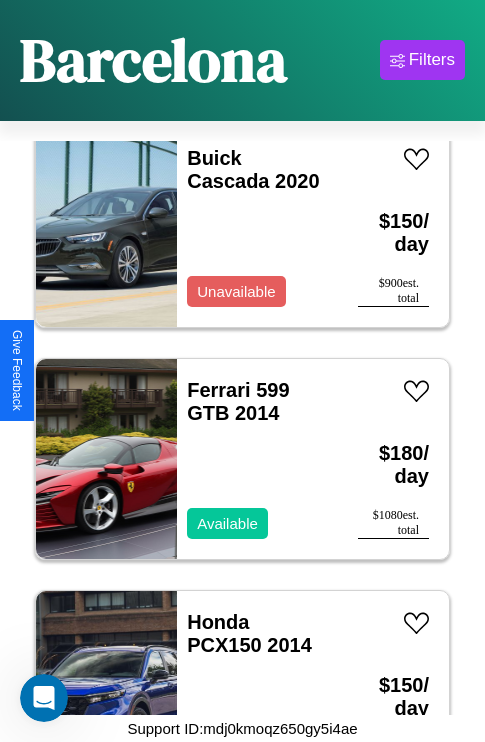 scroll, scrollTop: 1699, scrollLeft: 0, axis: vertical 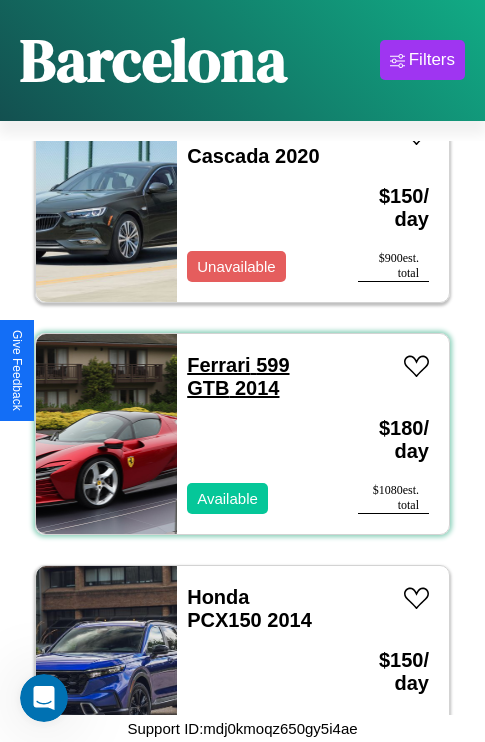 click on "Ferrari   599 GTB   2014" at bounding box center [238, 376] 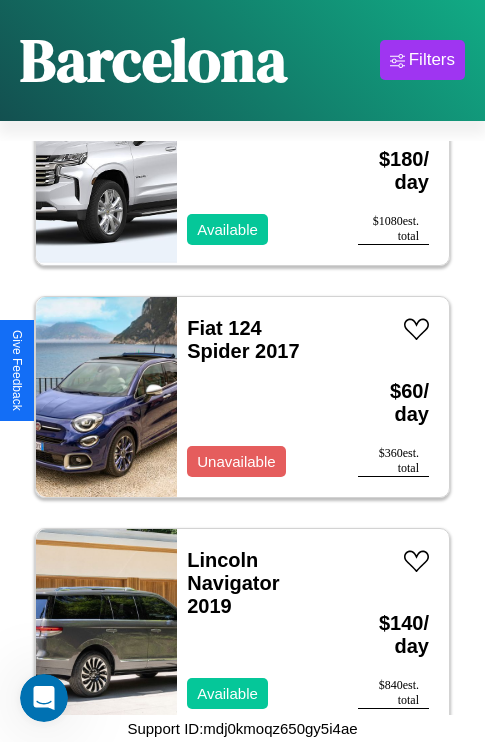scroll, scrollTop: 307, scrollLeft: 0, axis: vertical 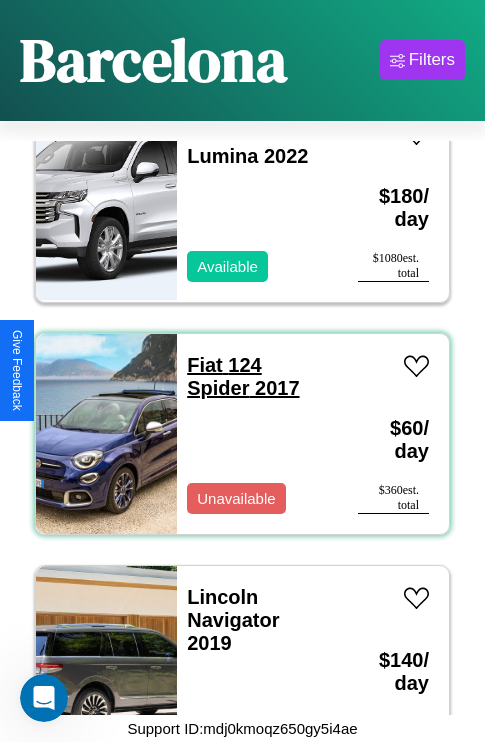 click on "Fiat   124 Spider   2017" at bounding box center (243, 376) 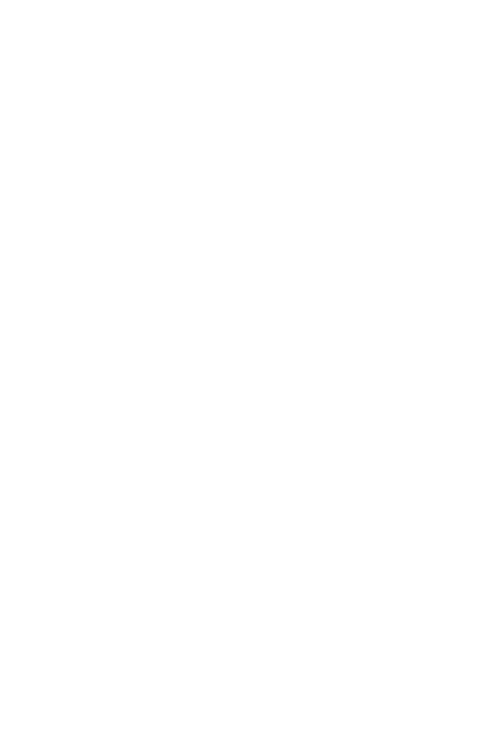 scroll, scrollTop: 0, scrollLeft: 0, axis: both 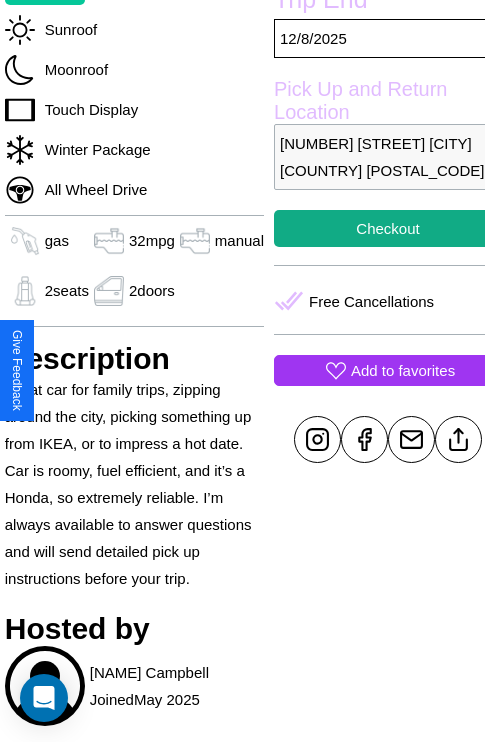 click on "Add to favorites" at bounding box center (403, 370) 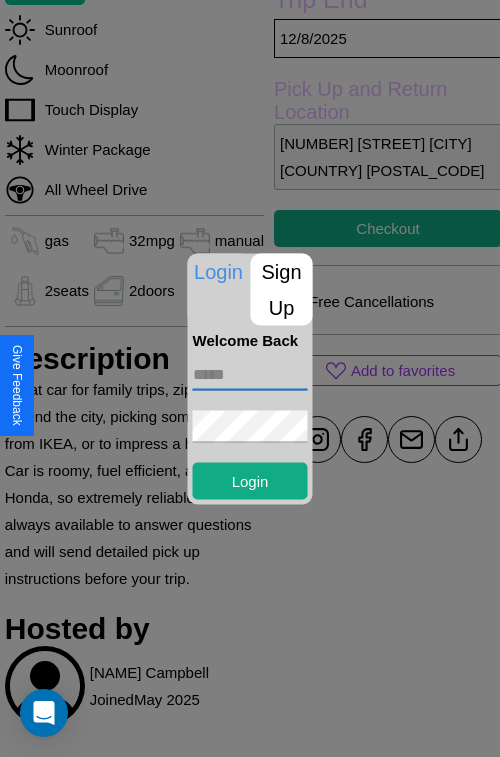 click at bounding box center [250, 374] 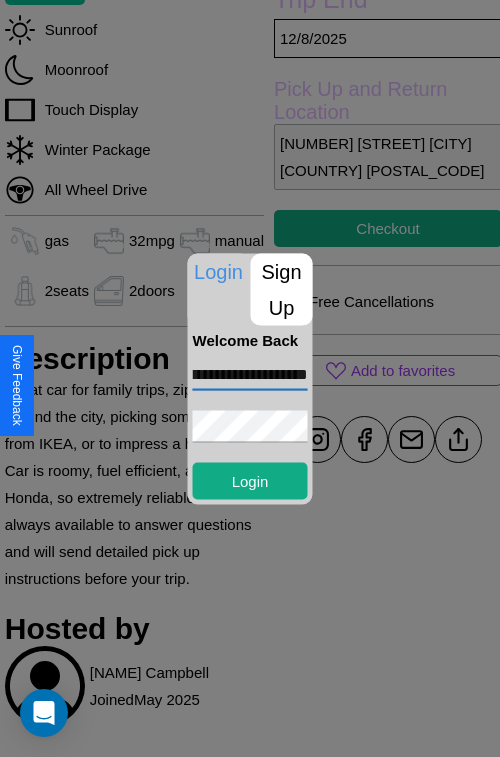 scroll, scrollTop: 0, scrollLeft: 73, axis: horizontal 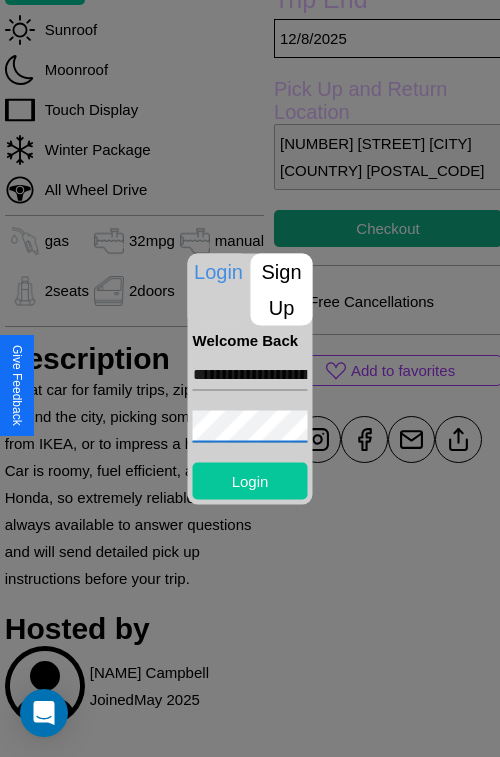 click on "Login" at bounding box center [250, 480] 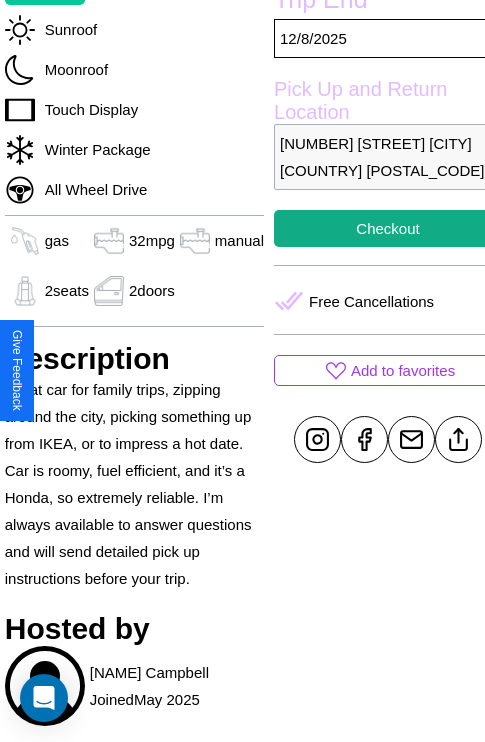 scroll, scrollTop: 1127, scrollLeft: 30, axis: both 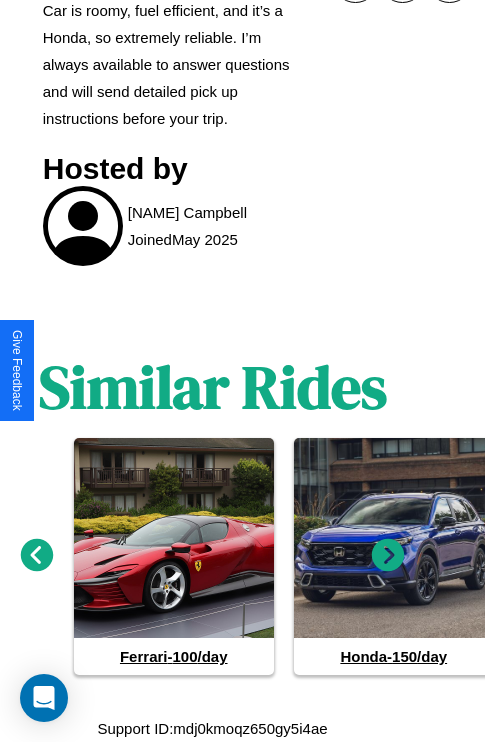 click 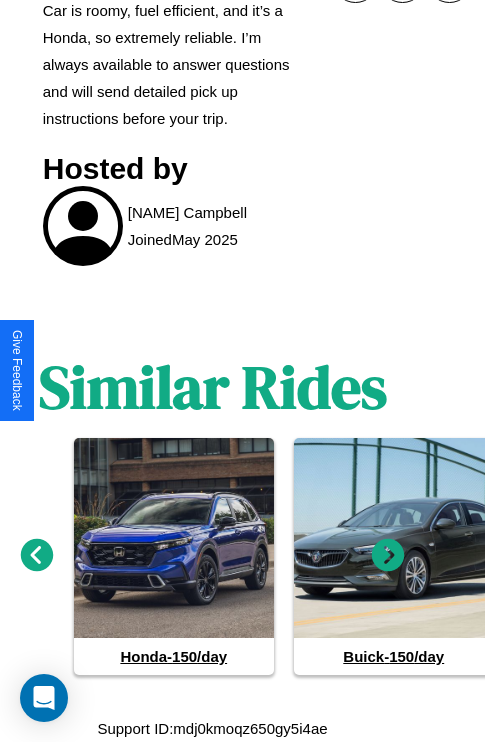 click 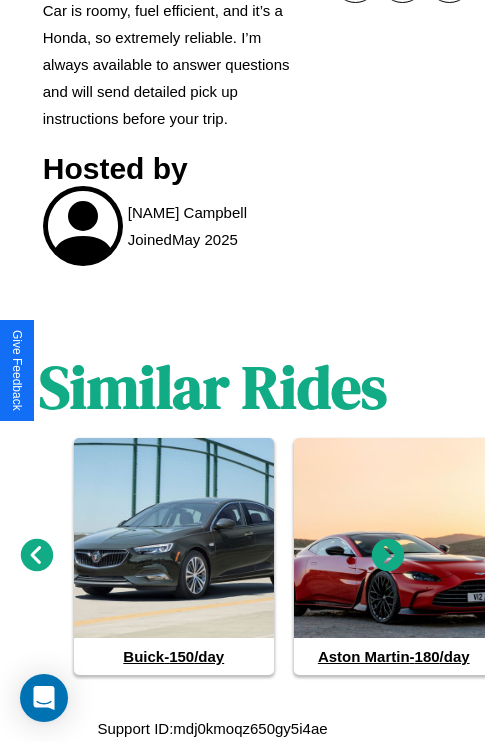 click 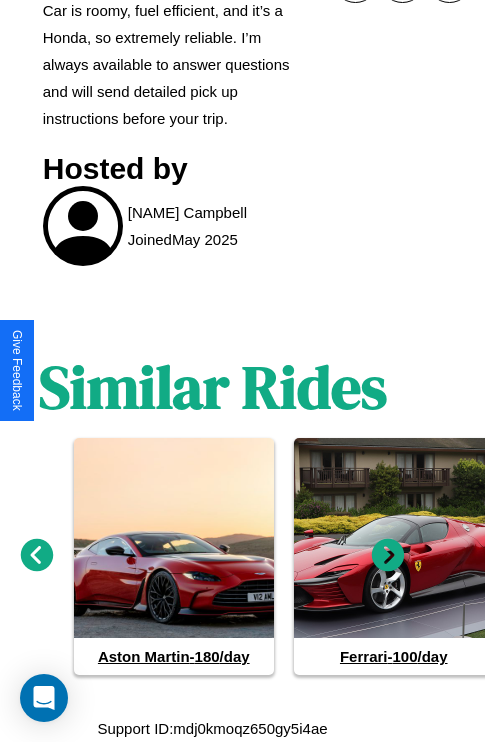 click 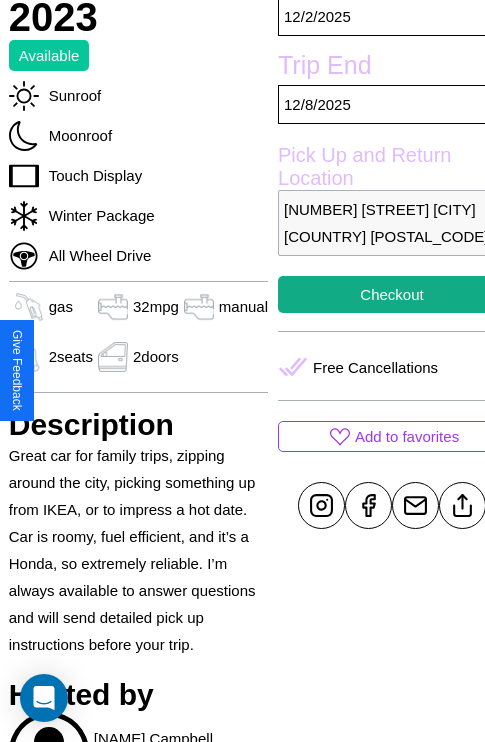 scroll, scrollTop: 498, scrollLeft: 68, axis: both 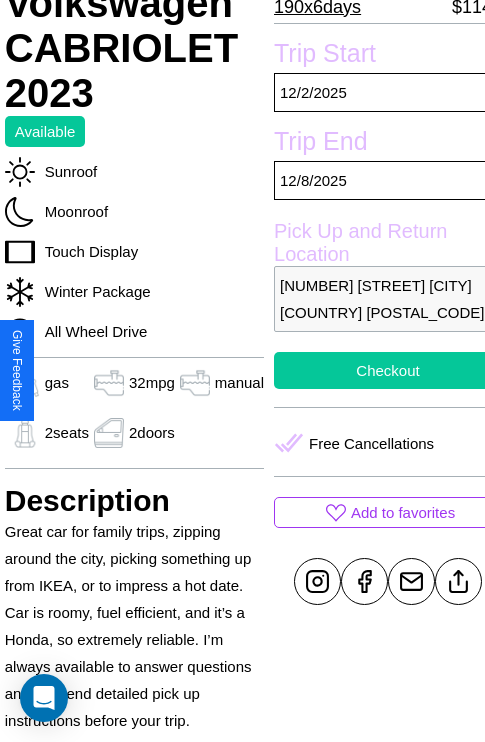 click on "Checkout" at bounding box center (388, 370) 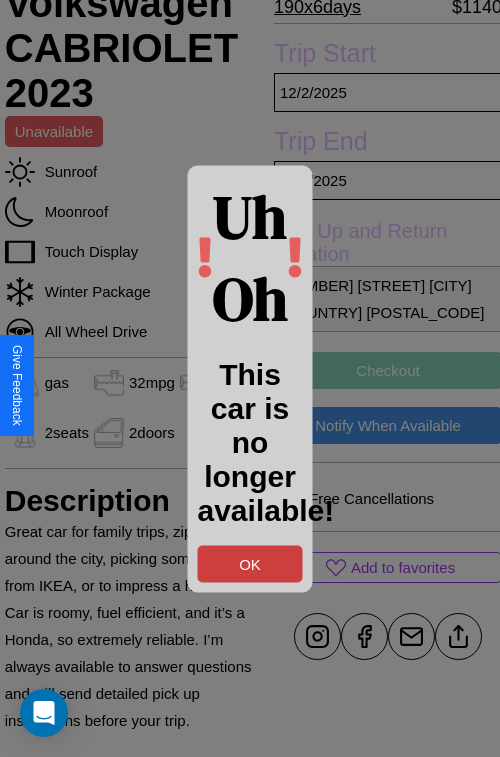 click on "OK" at bounding box center (250, 563) 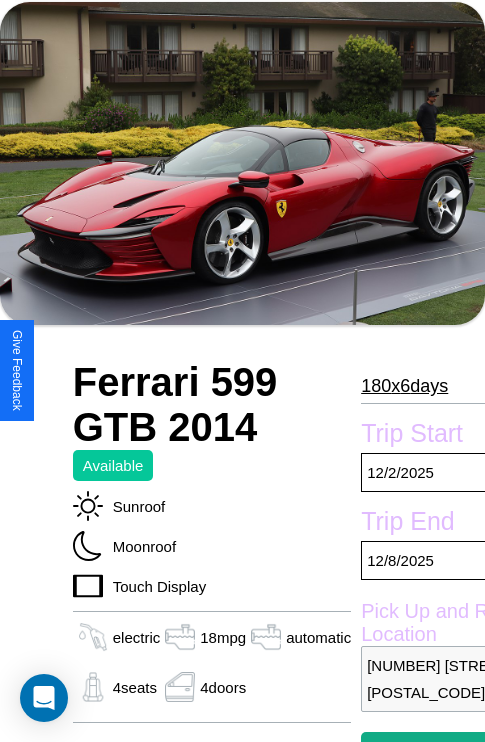 scroll, scrollTop: 95, scrollLeft: 0, axis: vertical 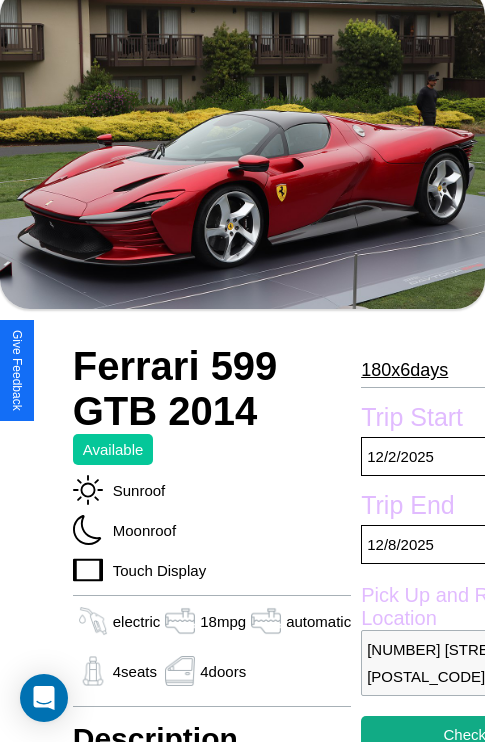 click on "180  x  6  days" at bounding box center (404, 370) 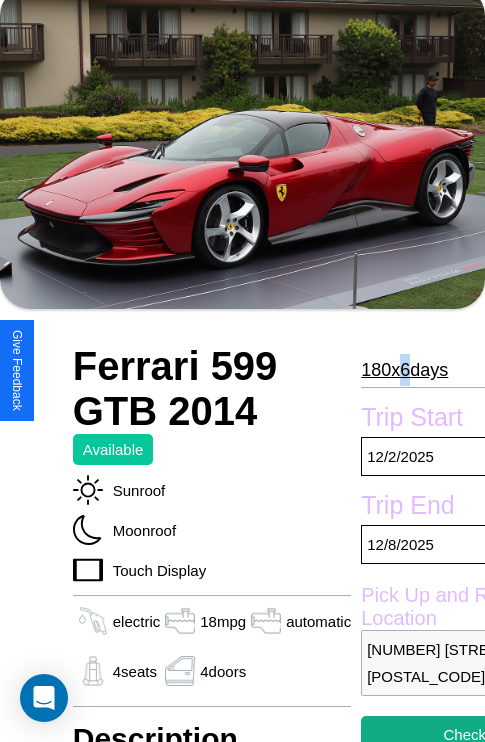 click on "180  x  6  days" at bounding box center (404, 370) 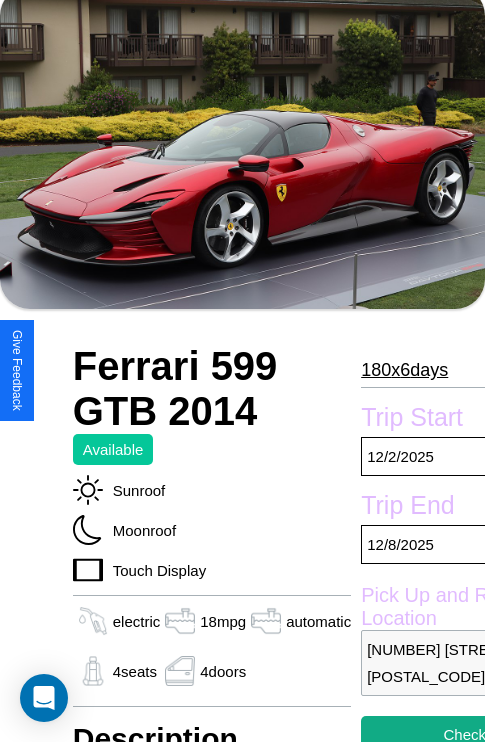 click on "180  x  6  days" at bounding box center (404, 370) 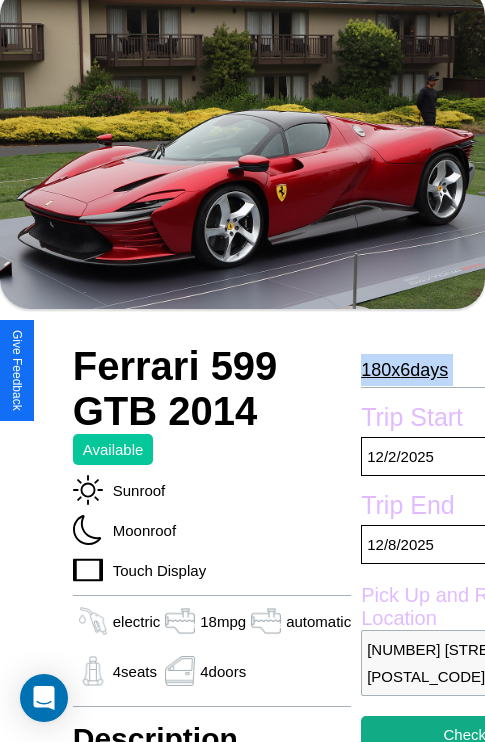 click on "180  x  6  days" at bounding box center [404, 370] 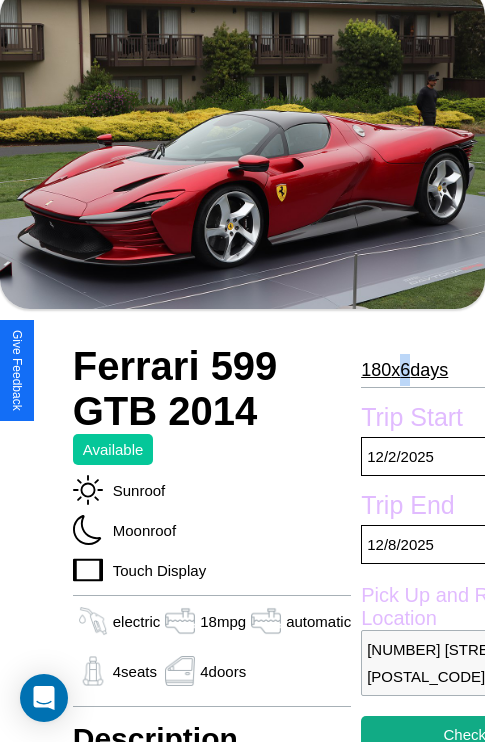 click on "180  x  6  days" at bounding box center (404, 370) 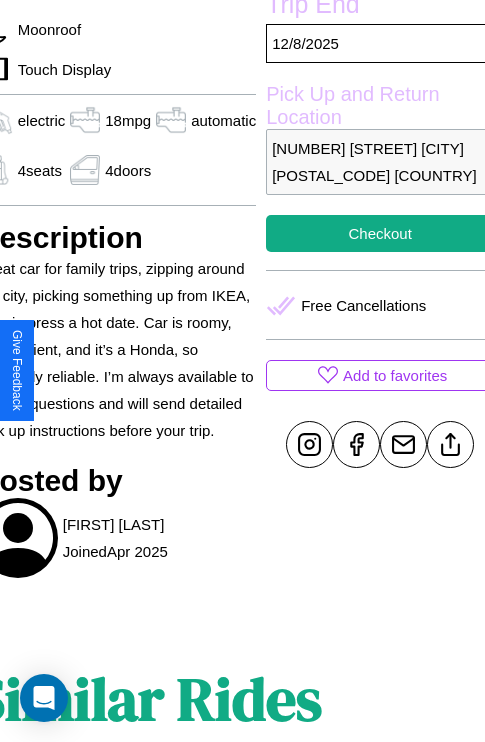 scroll, scrollTop: 600, scrollLeft: 96, axis: both 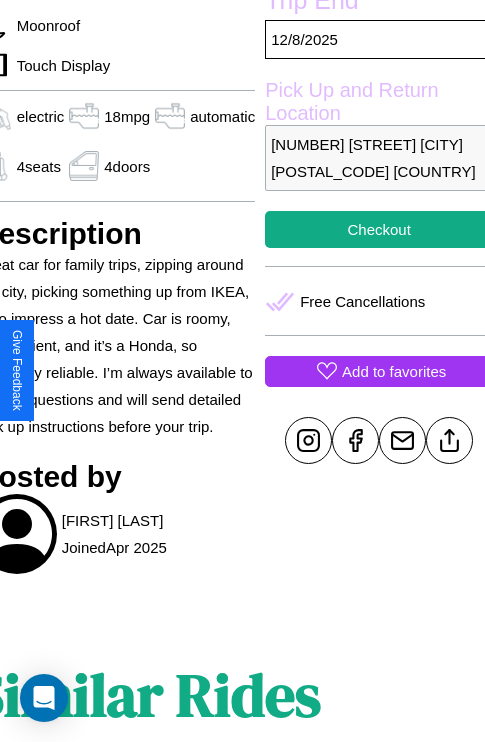 click on "Add to favorites" at bounding box center [394, 371] 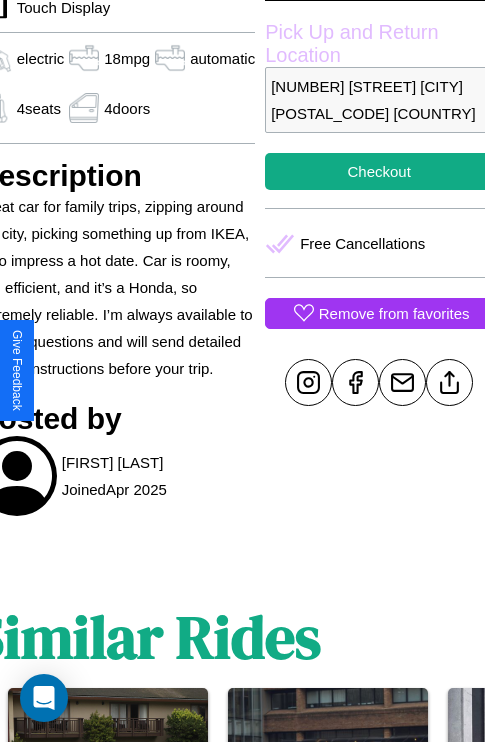 scroll, scrollTop: 669, scrollLeft: 96, axis: both 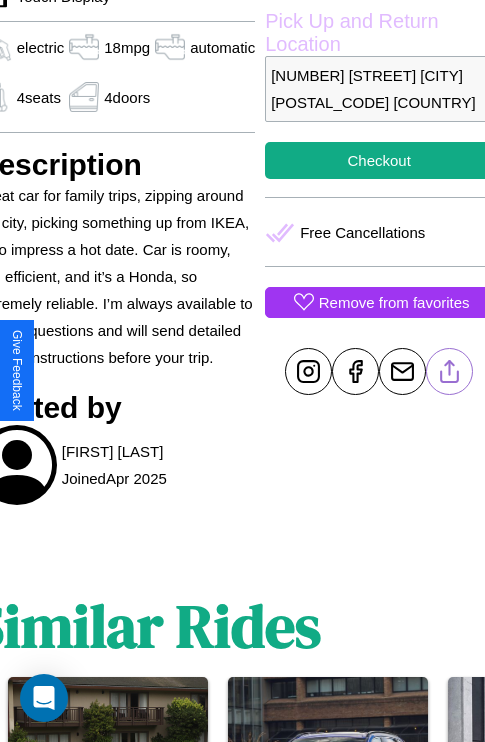 click 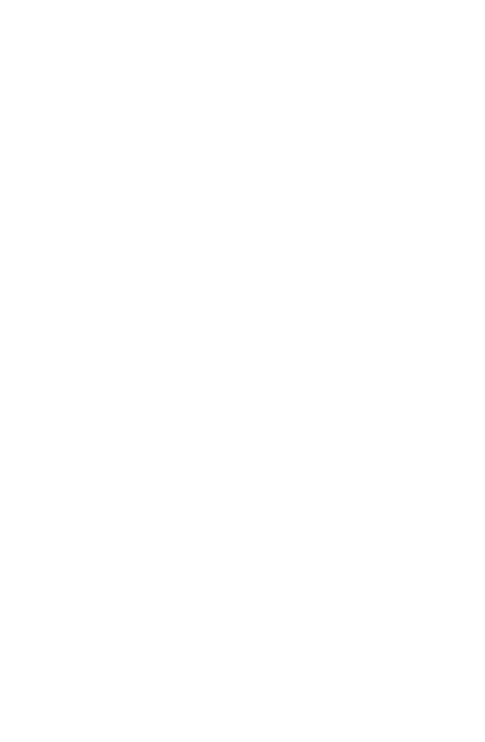 scroll, scrollTop: 0, scrollLeft: 0, axis: both 